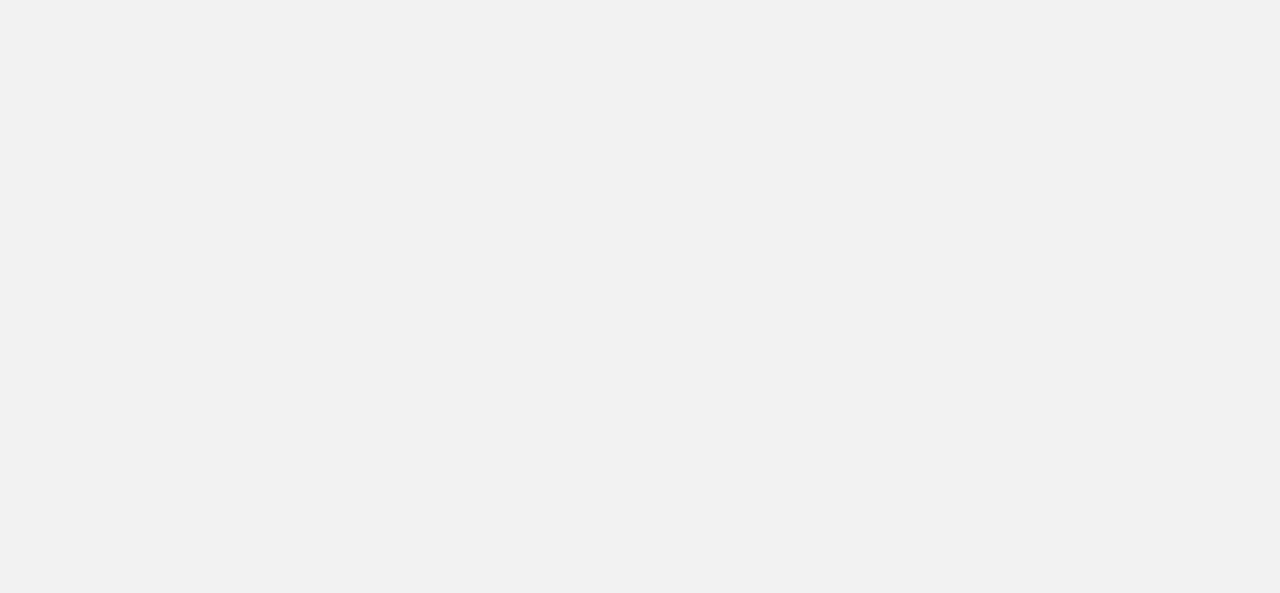 scroll, scrollTop: 0, scrollLeft: 0, axis: both 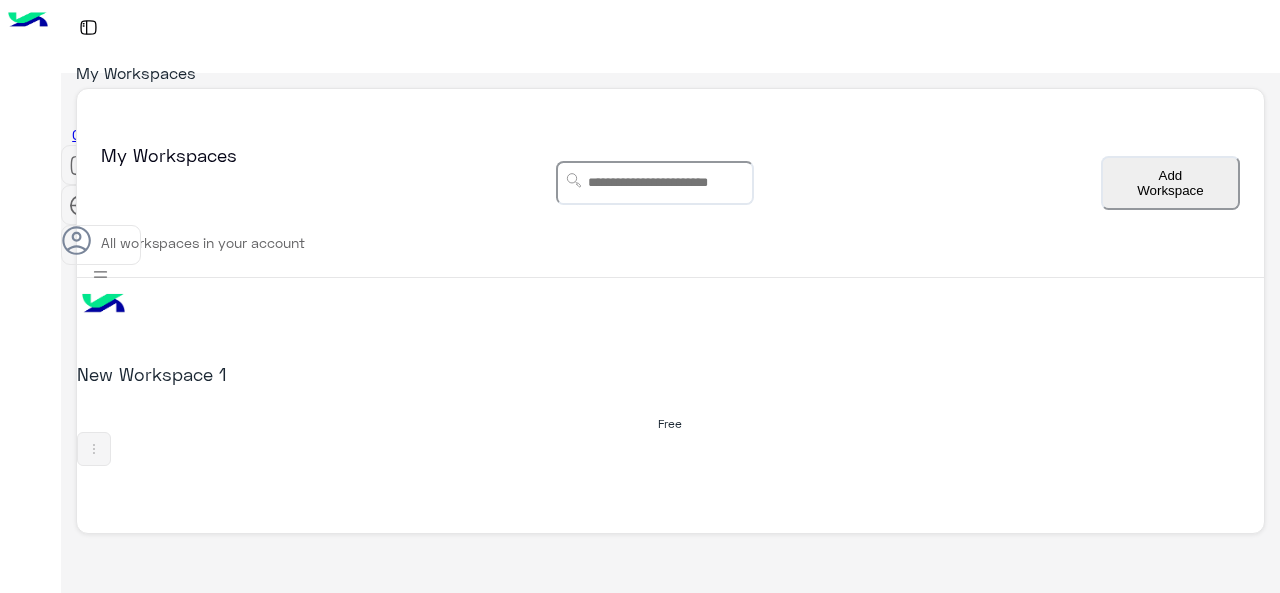 click on "New Workspace 1   Free" at bounding box center (670, 372) 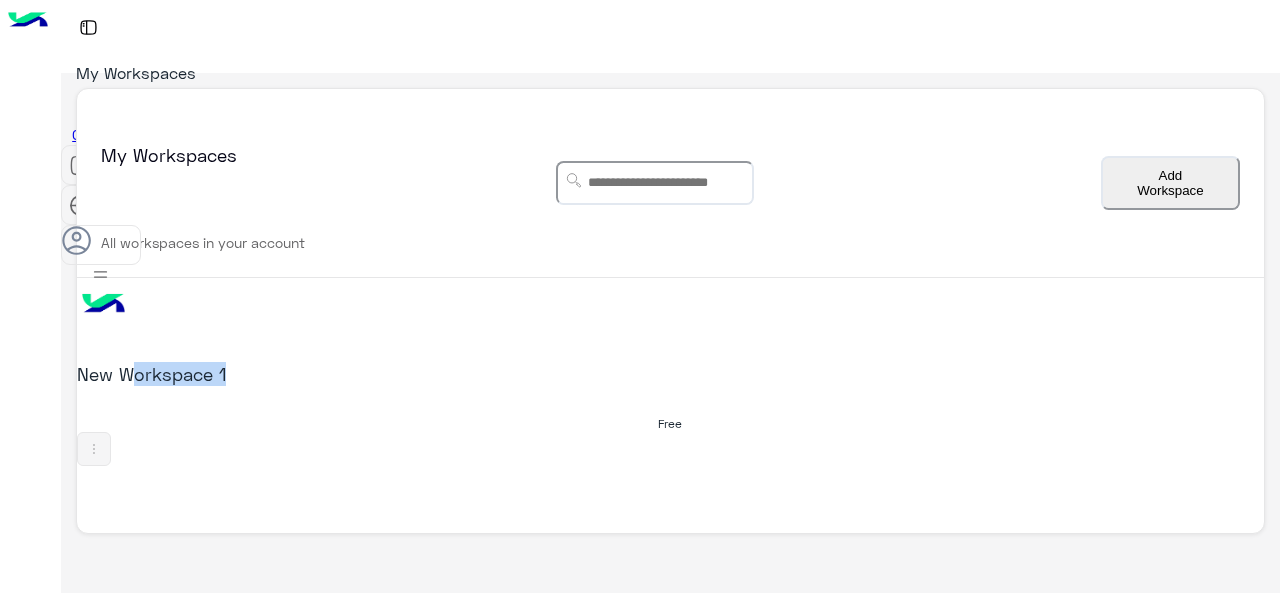 click on "New Workspace 1" at bounding box center (290, 374) 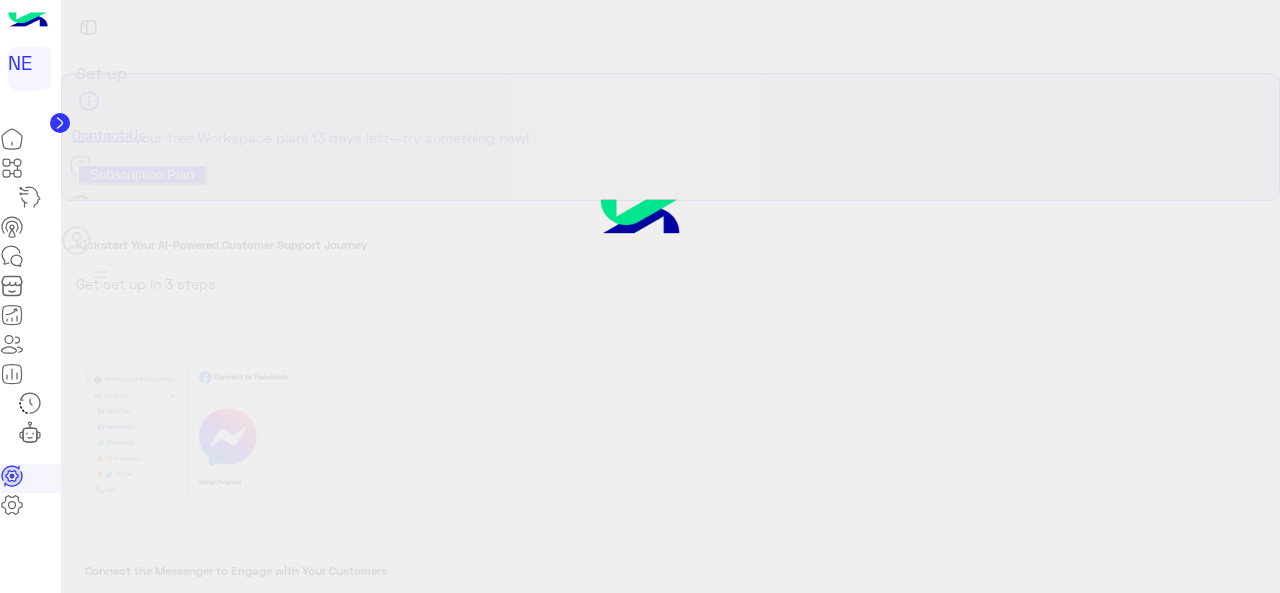 click at bounding box center (640, 296) 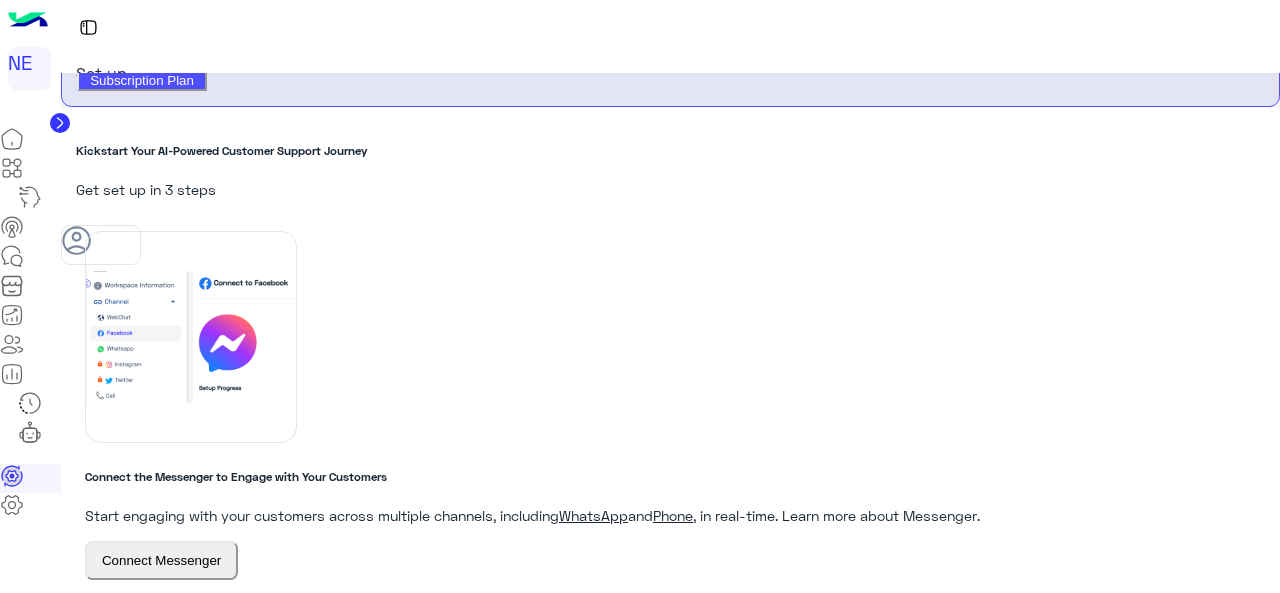 scroll, scrollTop: 126, scrollLeft: 0, axis: vertical 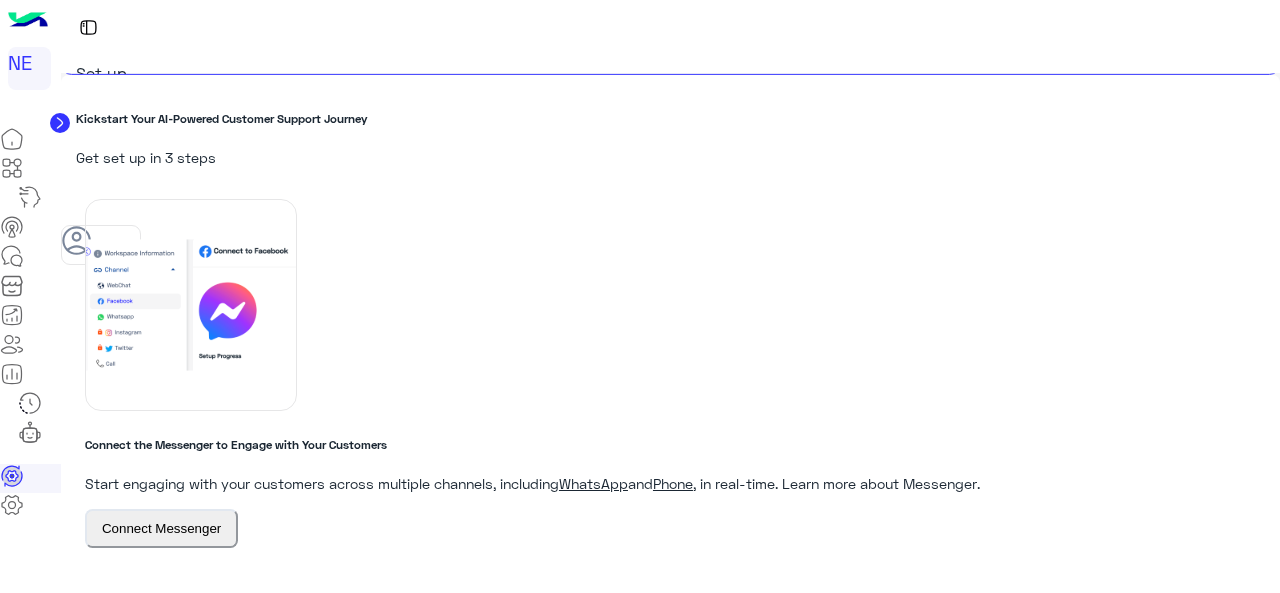 click on "Talk to Your bot" at bounding box center [658, 634] 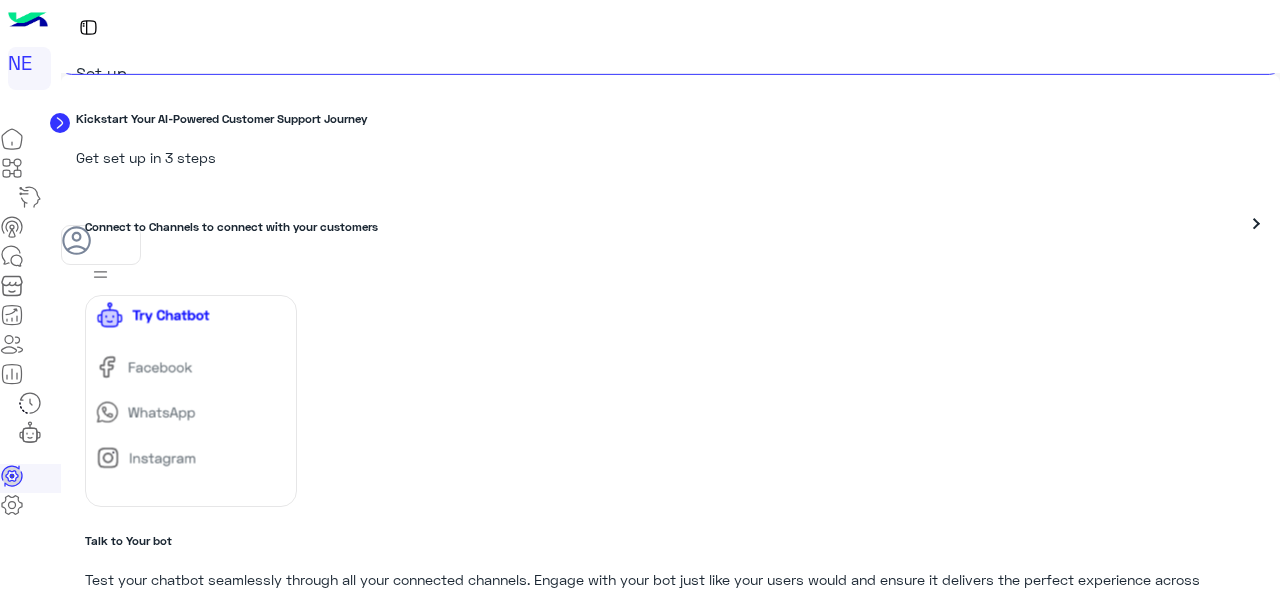 click at bounding box center (191, 401) 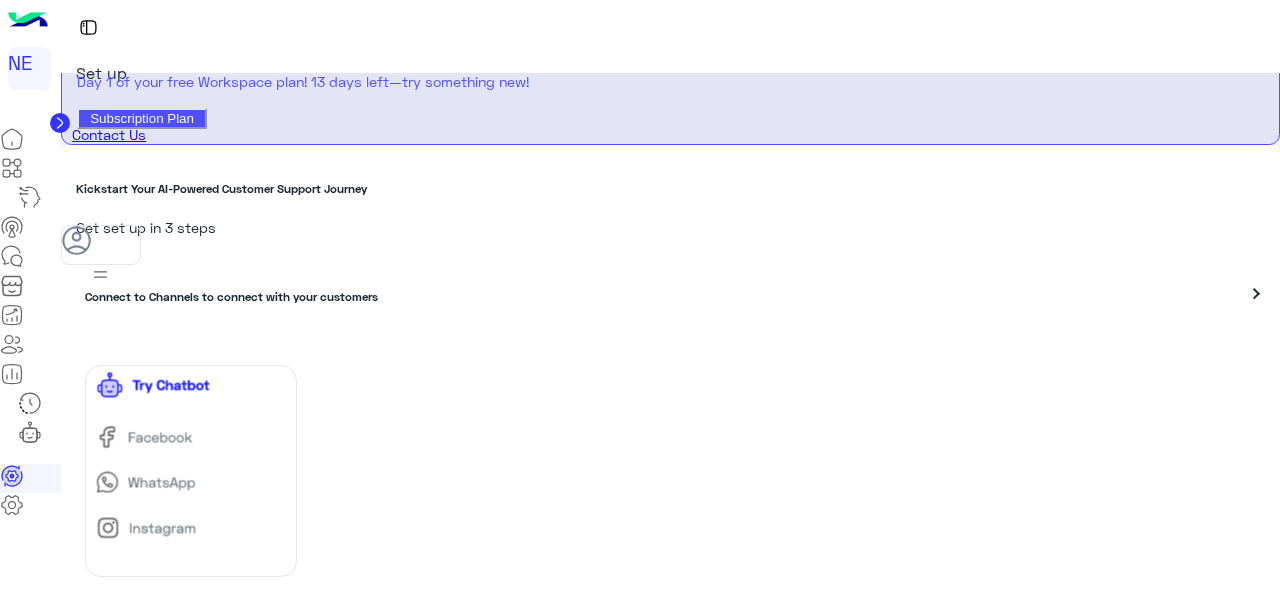 scroll, scrollTop: 126, scrollLeft: 0, axis: vertical 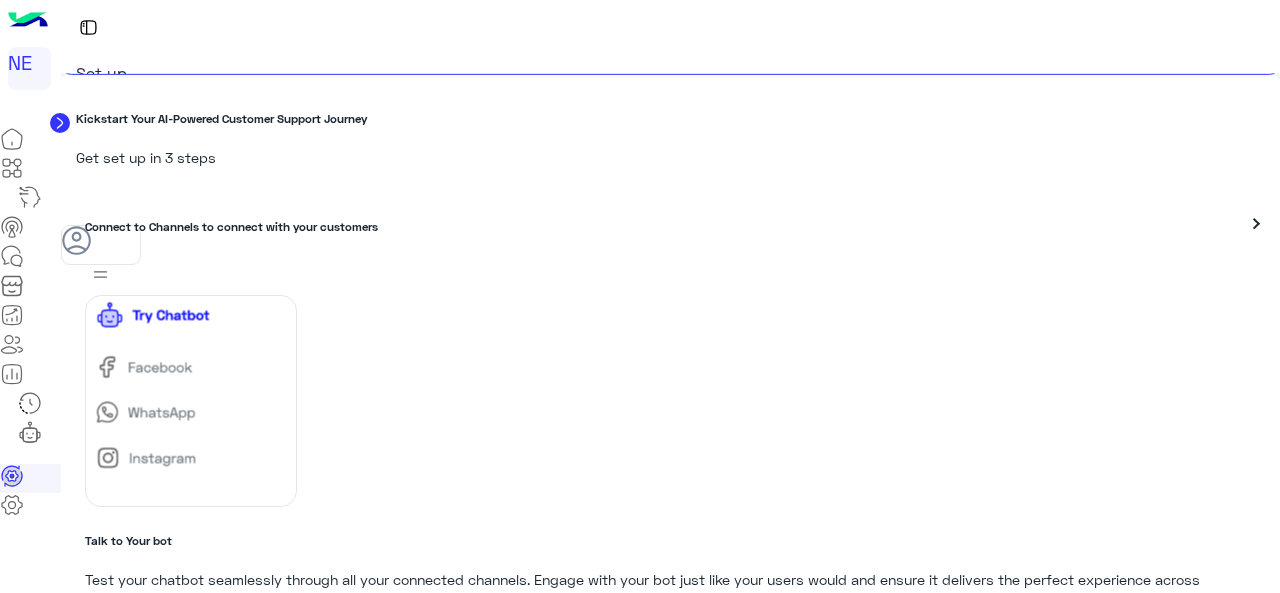 click on "Try Bot" at bounding box center (123, 645) 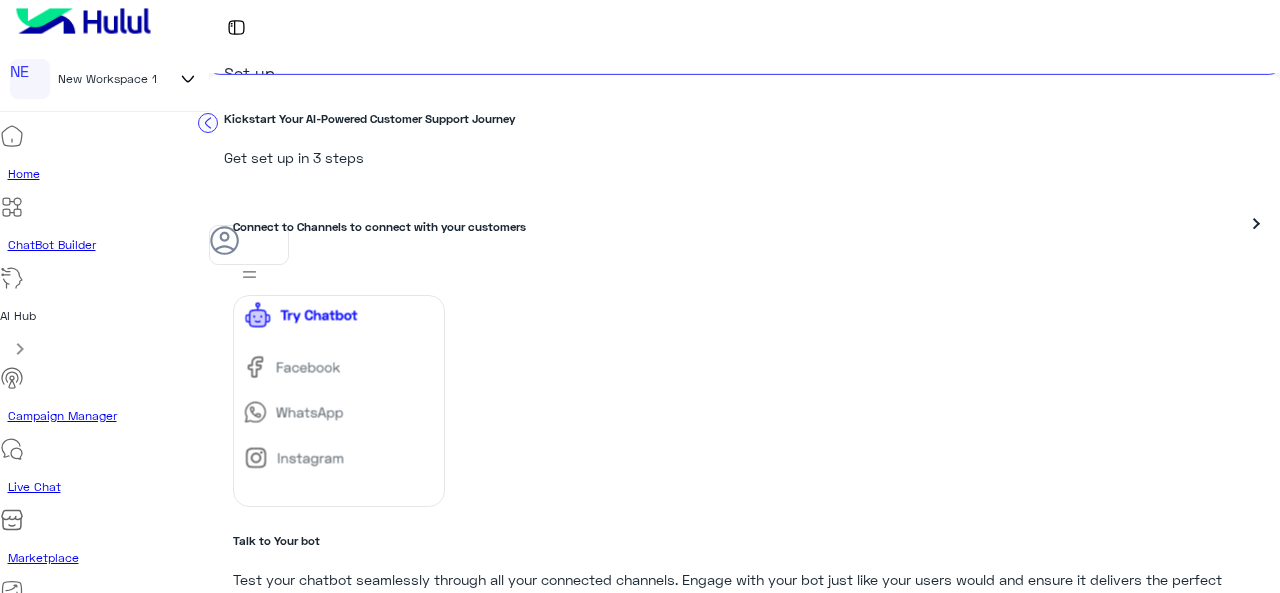click on "ChatBot Builder" at bounding box center (109, 245) 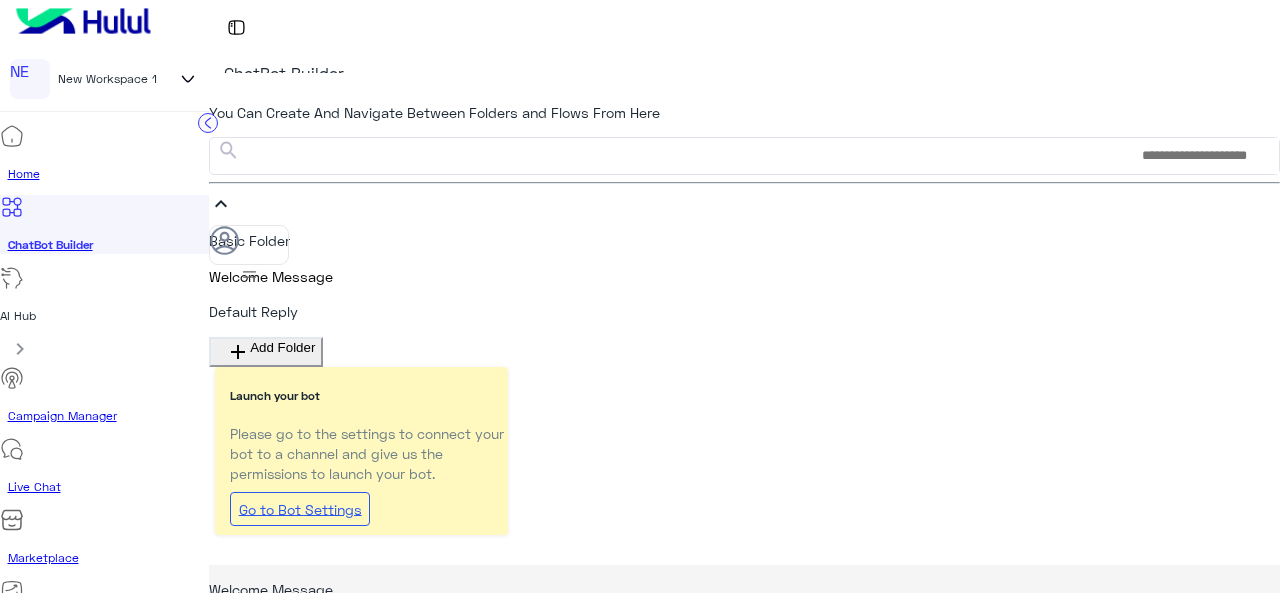 click on "Default reply" at bounding box center (744, 311) 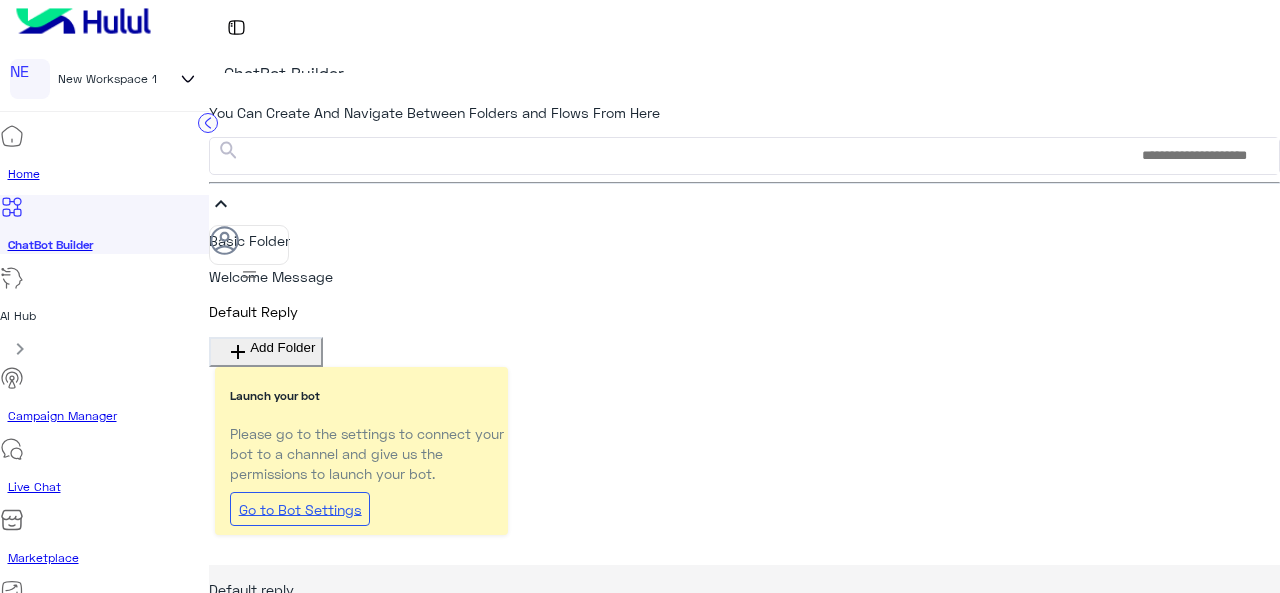 click on "+ Add Quick Reply" at bounding box center [296, 913] 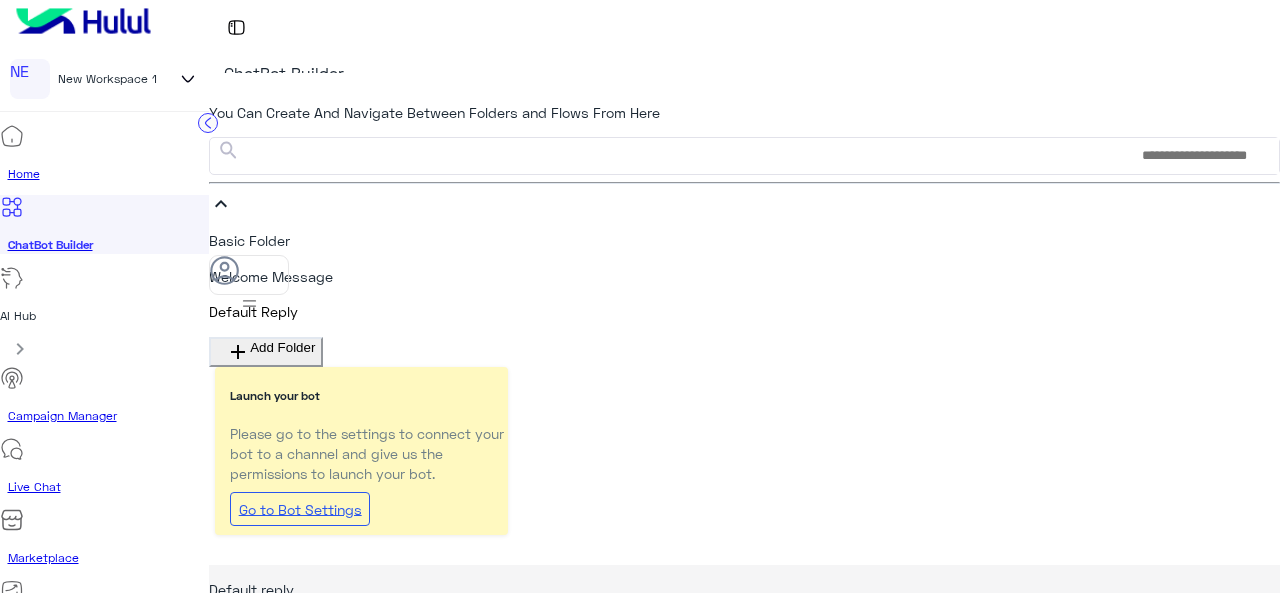 click on "Quick Reply" at bounding box center (285, 943) 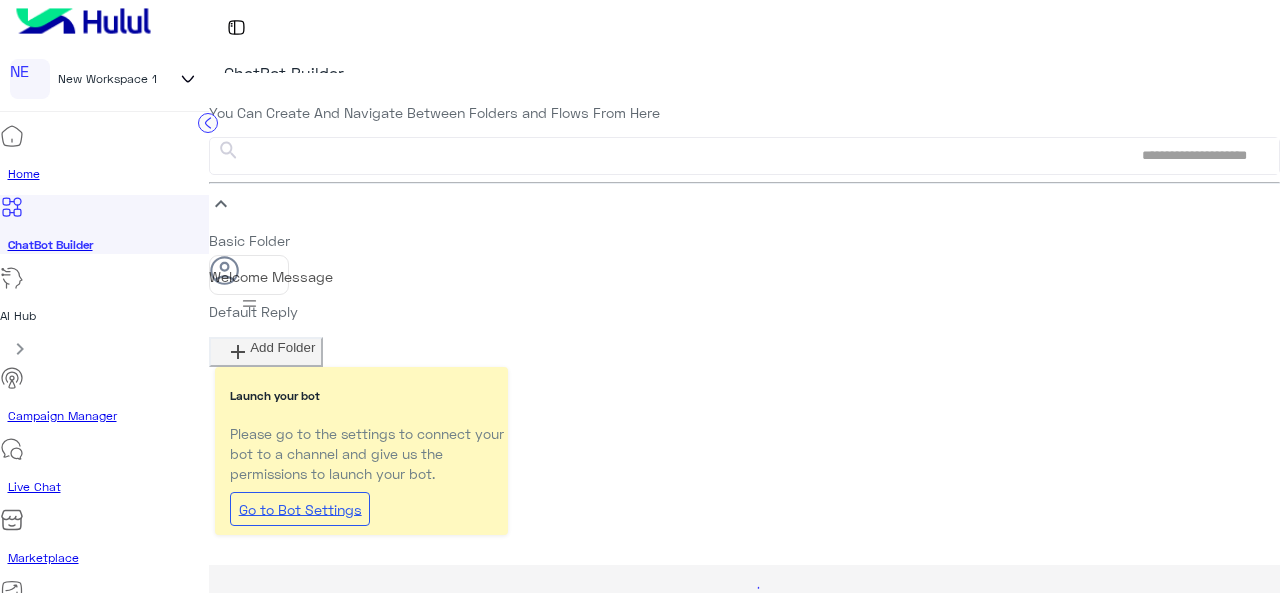 scroll, scrollTop: 0, scrollLeft: 0, axis: both 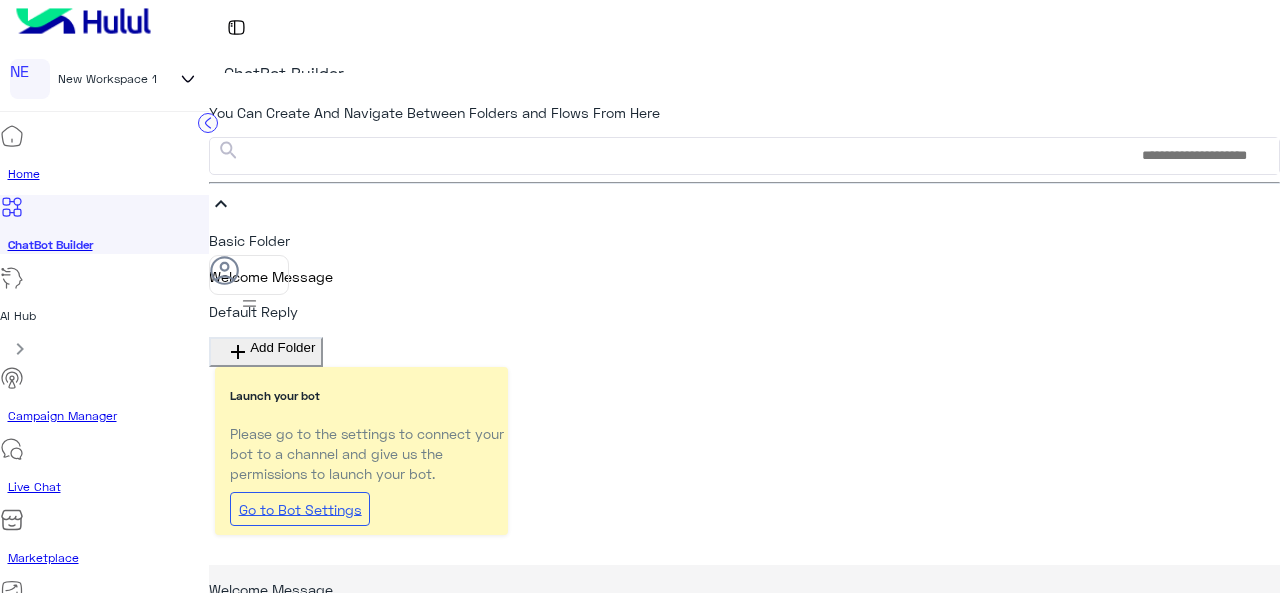 click on "+ Add Quick Reply" at bounding box center [296, 837] 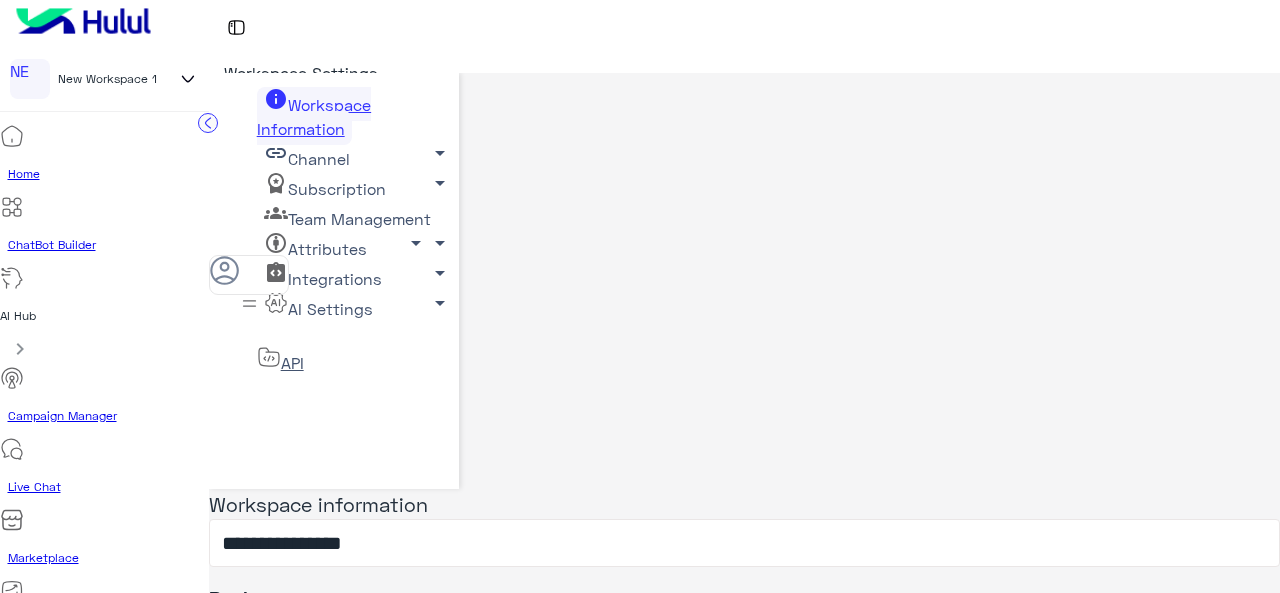 click on "Channel   arrow_drop_down" at bounding box center (314, 116) 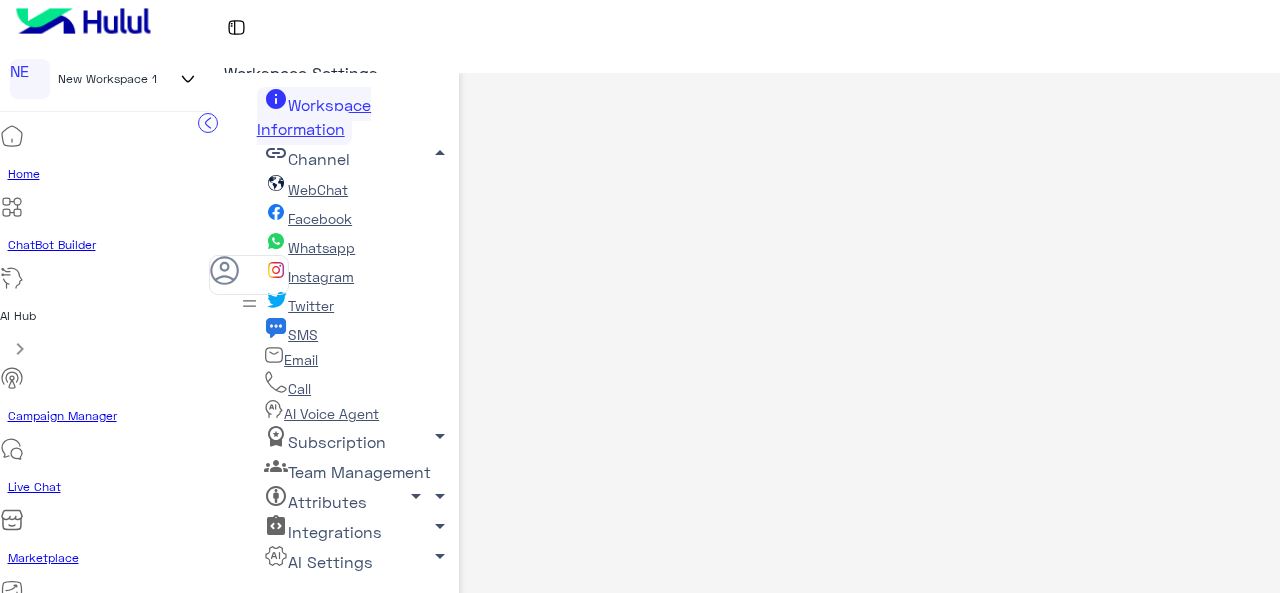 click on "WebChat" at bounding box center (318, 189) 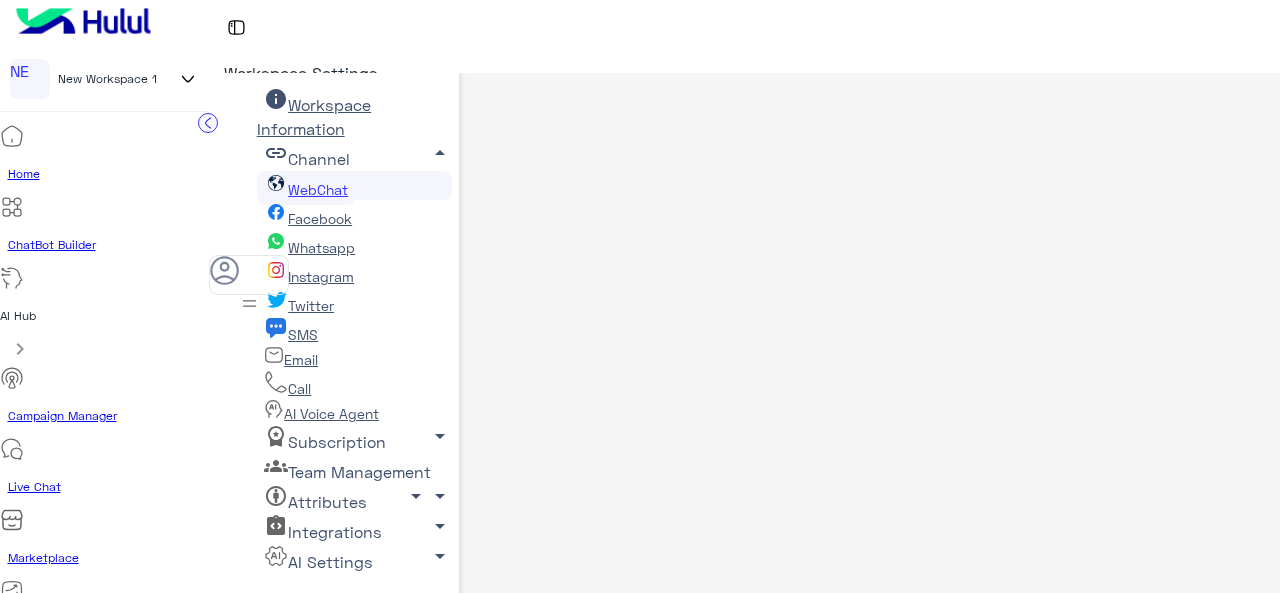 scroll, scrollTop: 98, scrollLeft: 0, axis: vertical 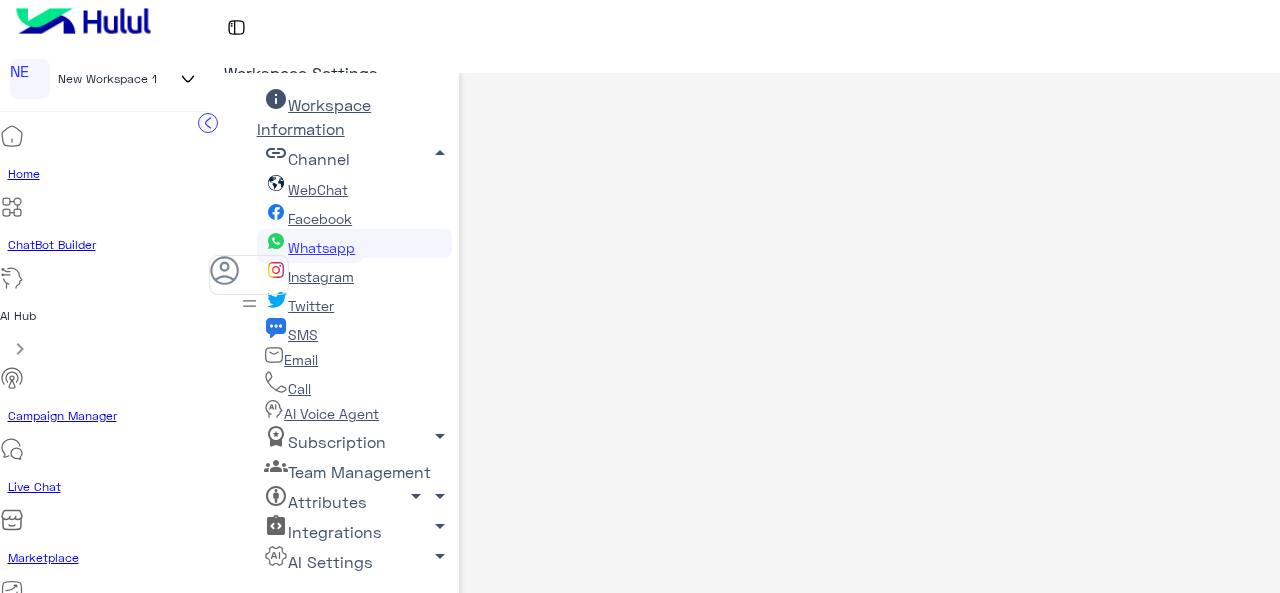 drag, startPoint x: 696, startPoint y: 314, endPoint x: 473, endPoint y: 313, distance: 223.00224 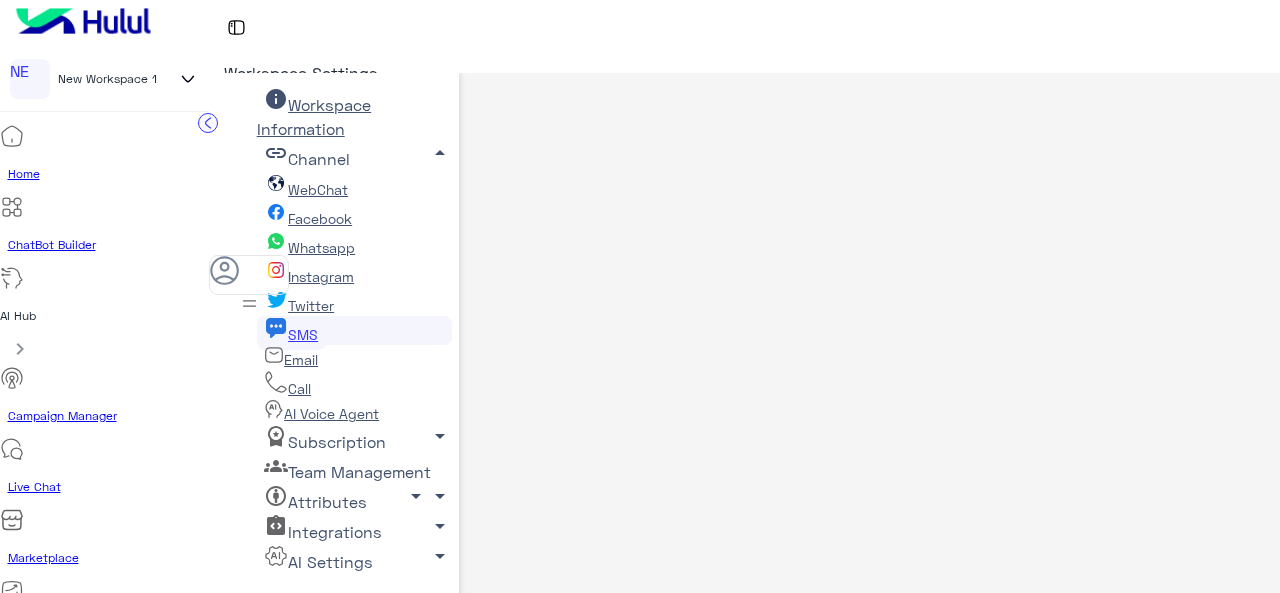 scroll, scrollTop: 0, scrollLeft: 0, axis: both 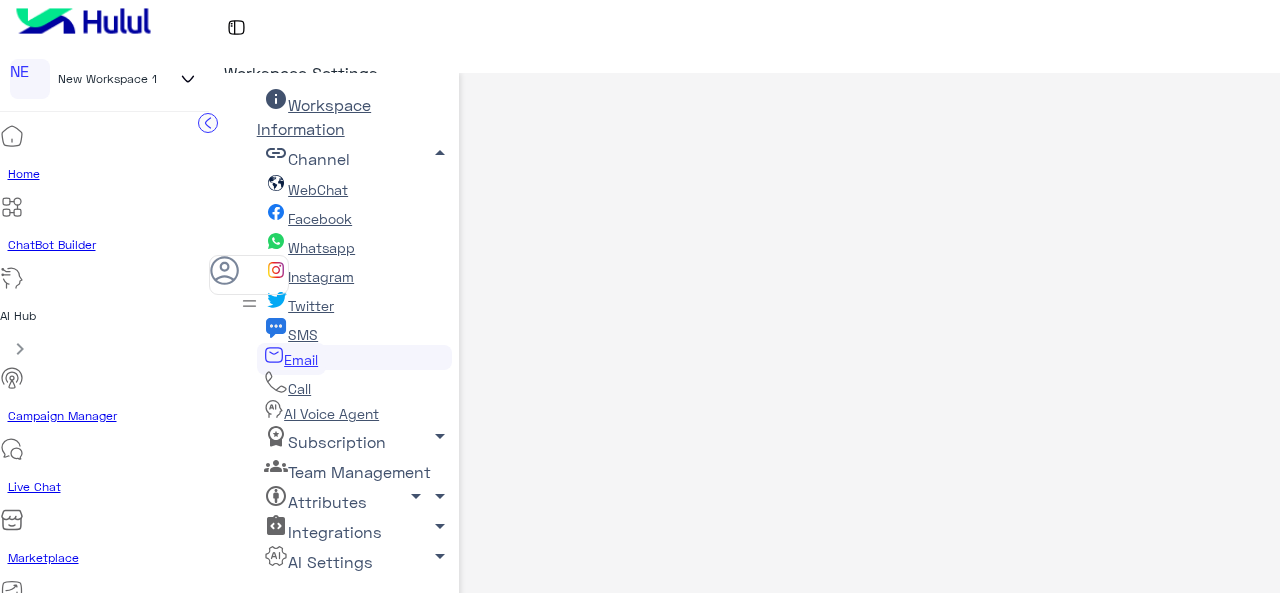 click on "Facebook" at bounding box center [308, 218] 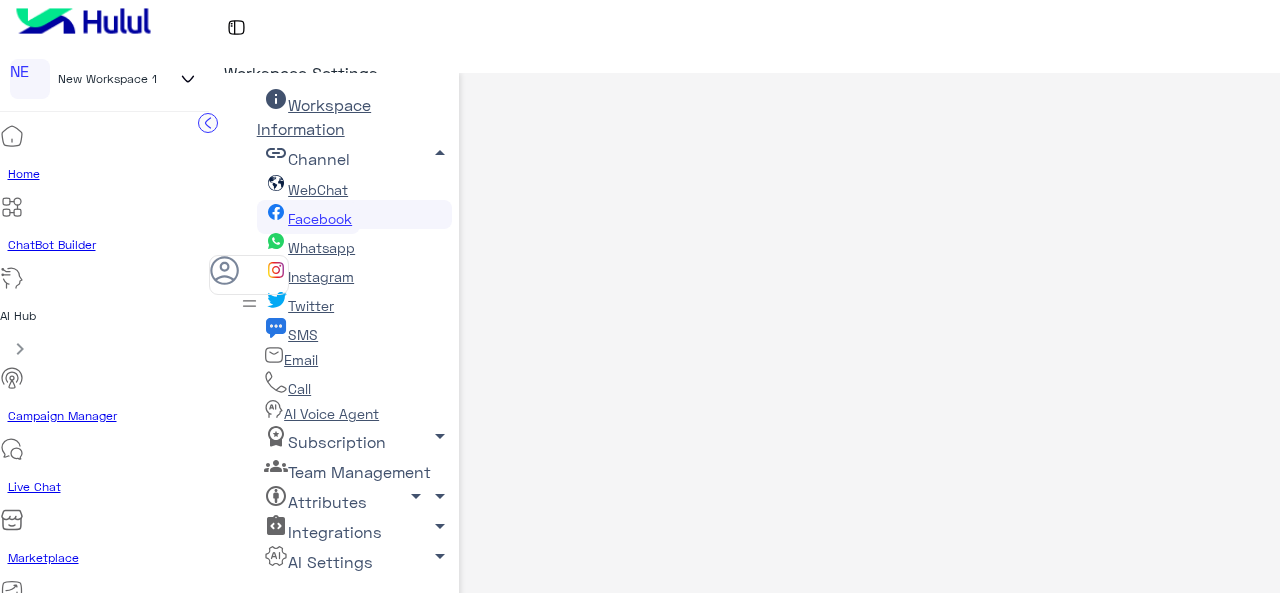 scroll, scrollTop: 40, scrollLeft: 0, axis: vertical 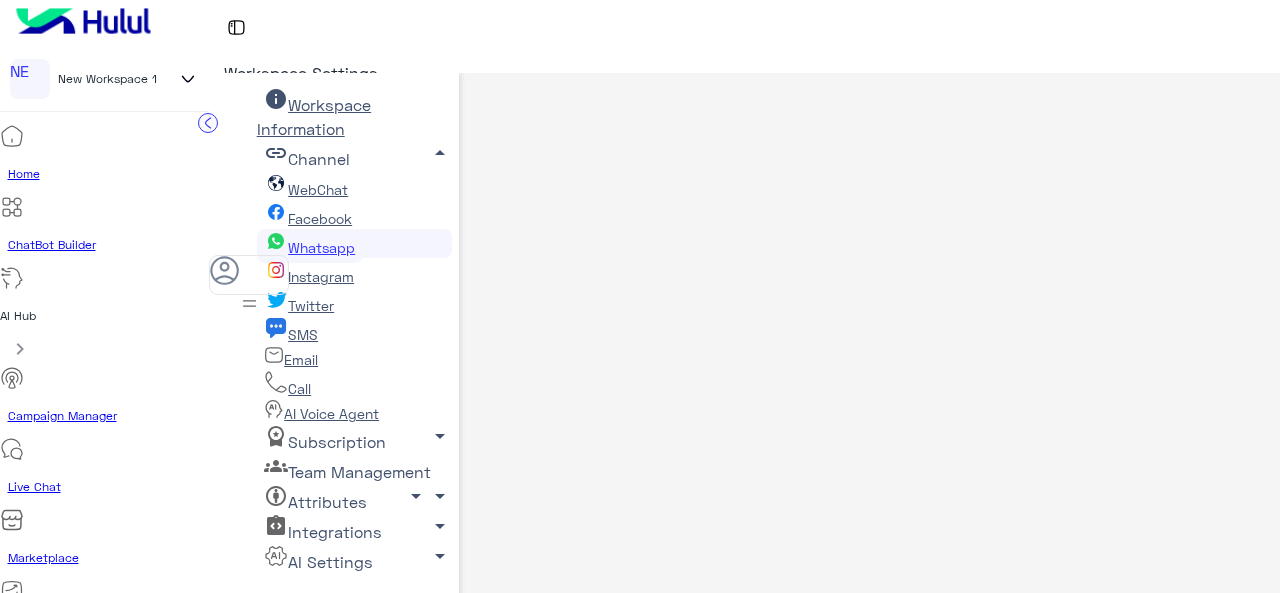 click on "Instagram" at bounding box center (321, 276) 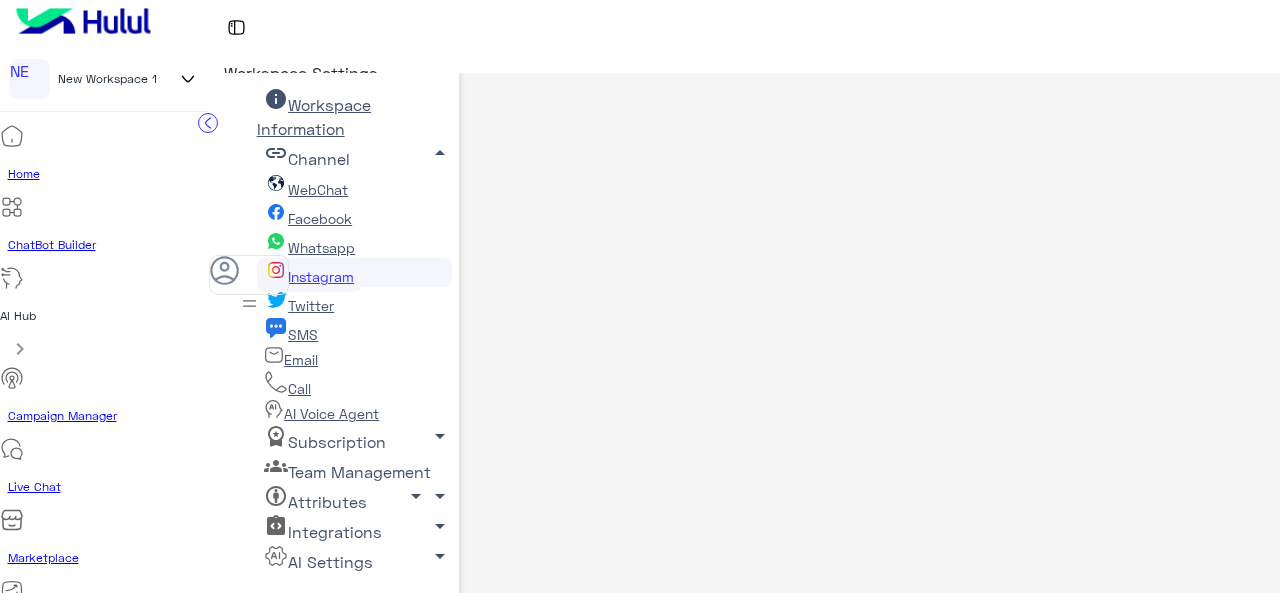 scroll, scrollTop: 0, scrollLeft: 0, axis: both 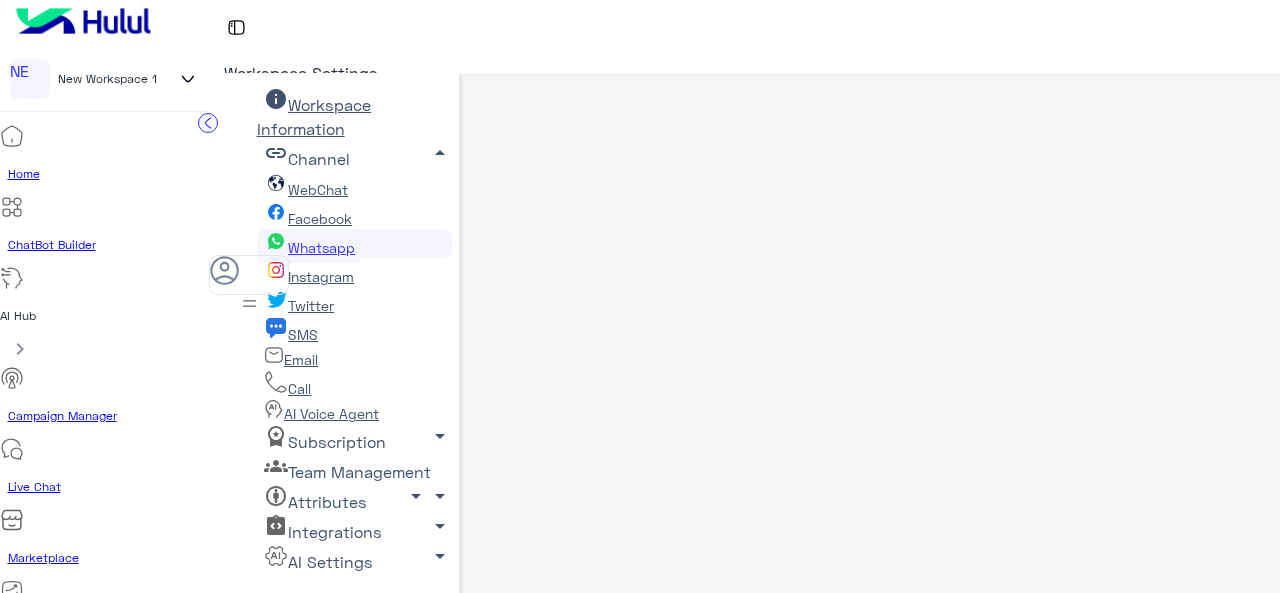 click at bounding box center (276, 382) 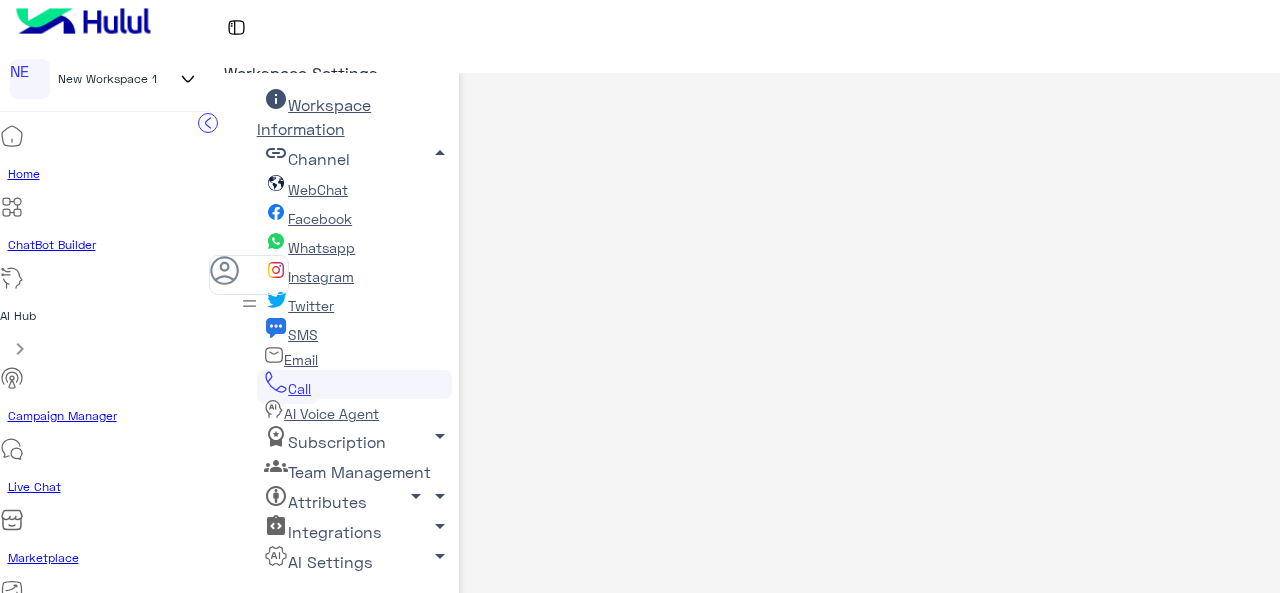 scroll, scrollTop: 0, scrollLeft: 0, axis: both 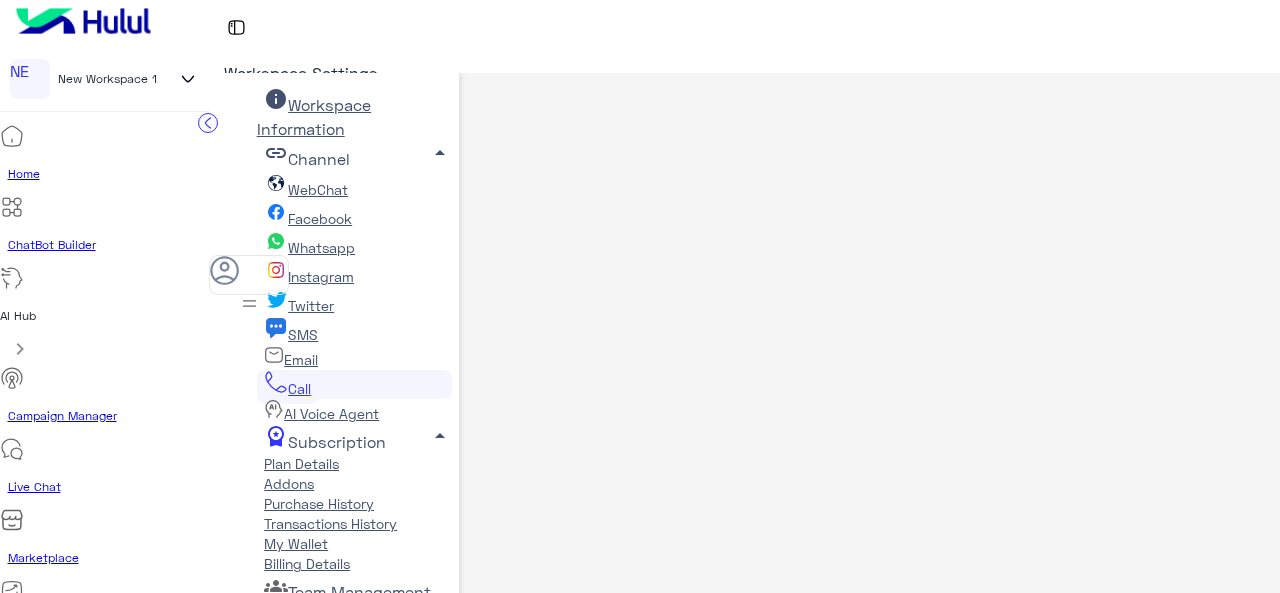 click on "Subscription   arrow_drop_up" at bounding box center (307, 158) 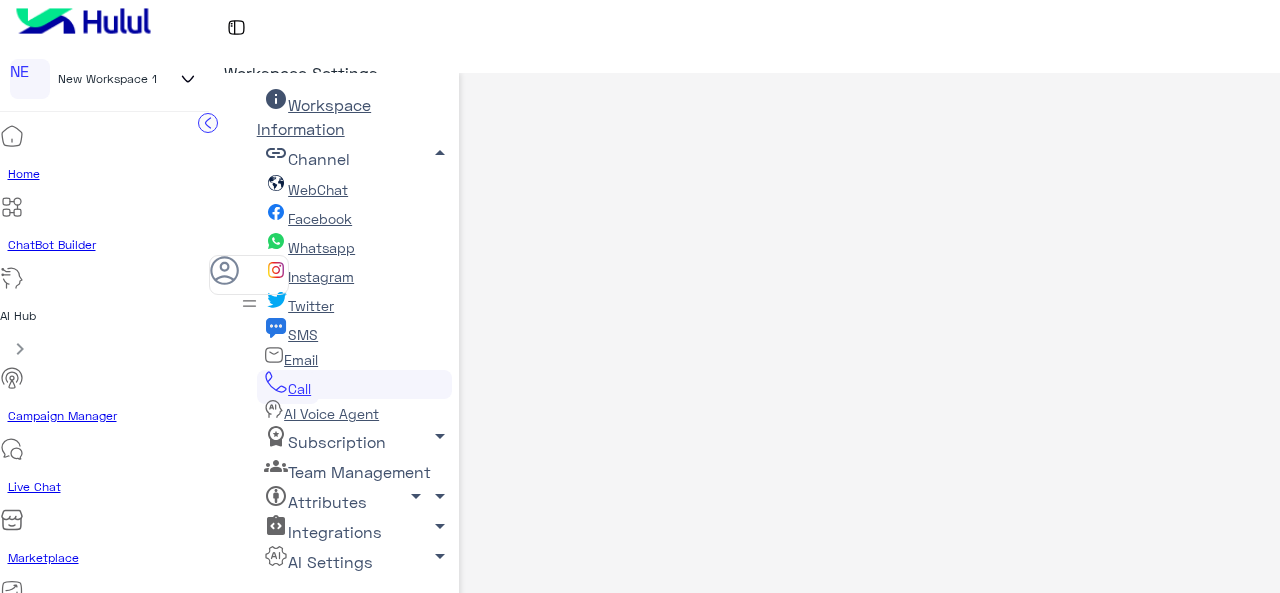 scroll, scrollTop: 172, scrollLeft: 0, axis: vertical 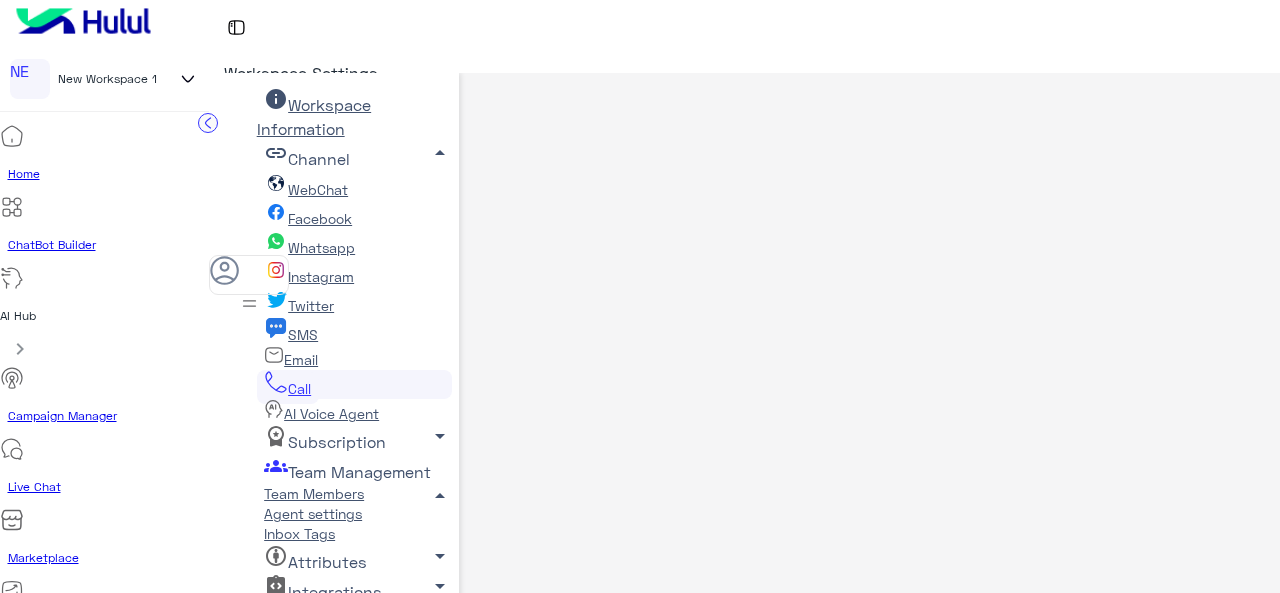 click on "Team Management   arrow_drop_up" at bounding box center [307, 158] 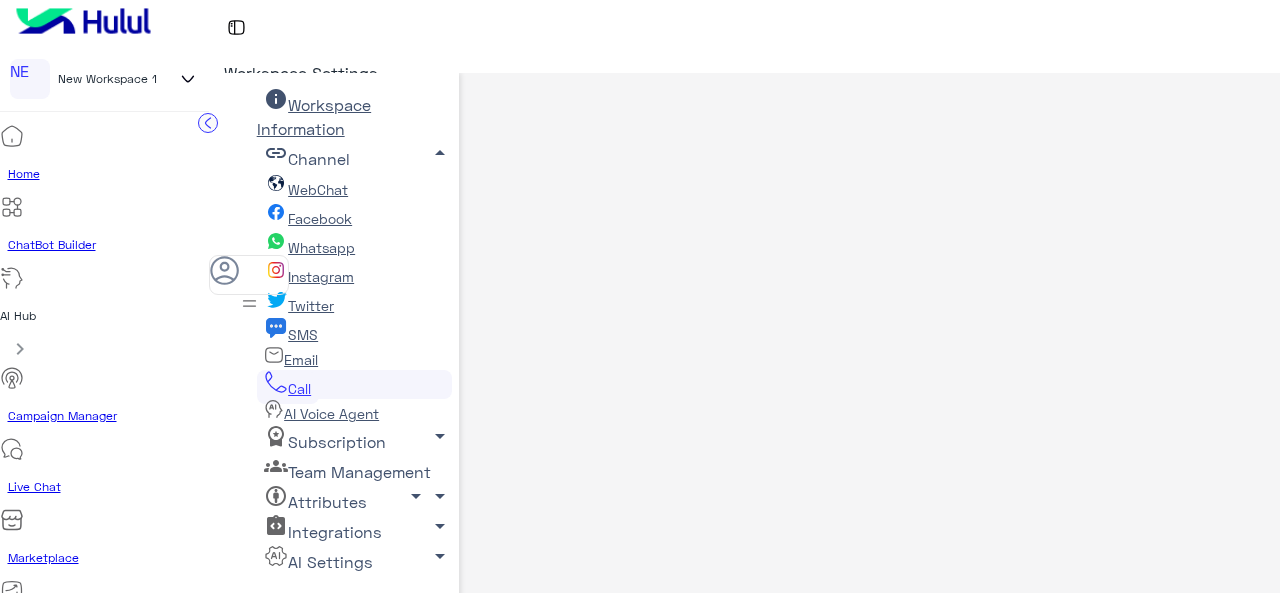 scroll, scrollTop: 0, scrollLeft: 0, axis: both 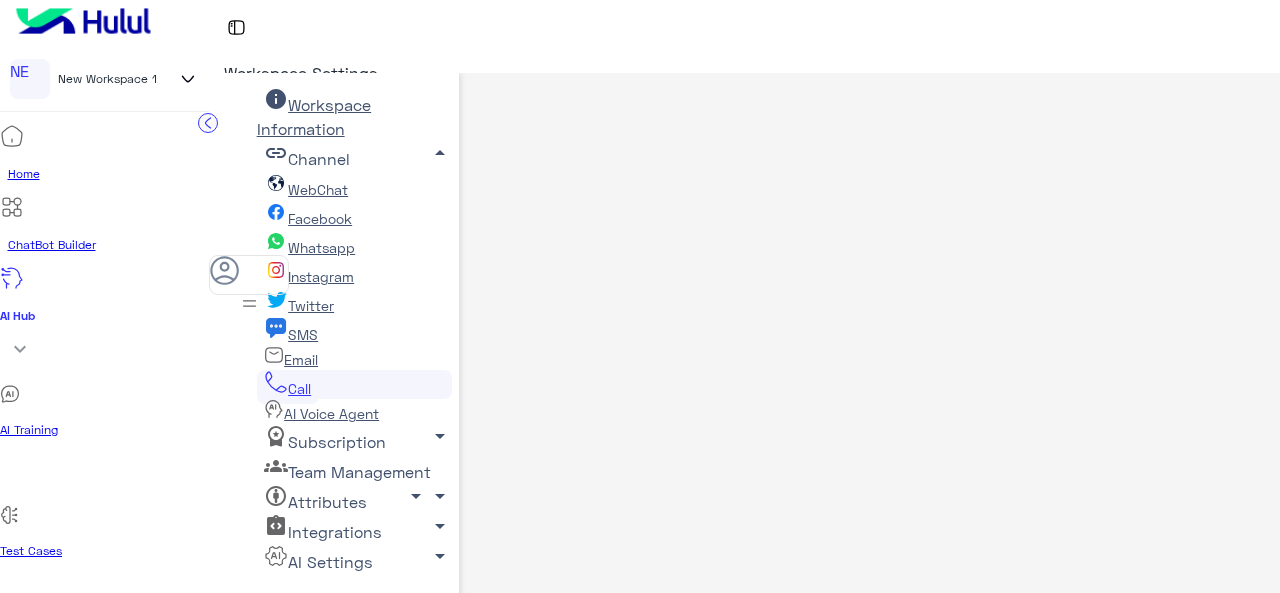 click on "AI Training" at bounding box center (104, 430) 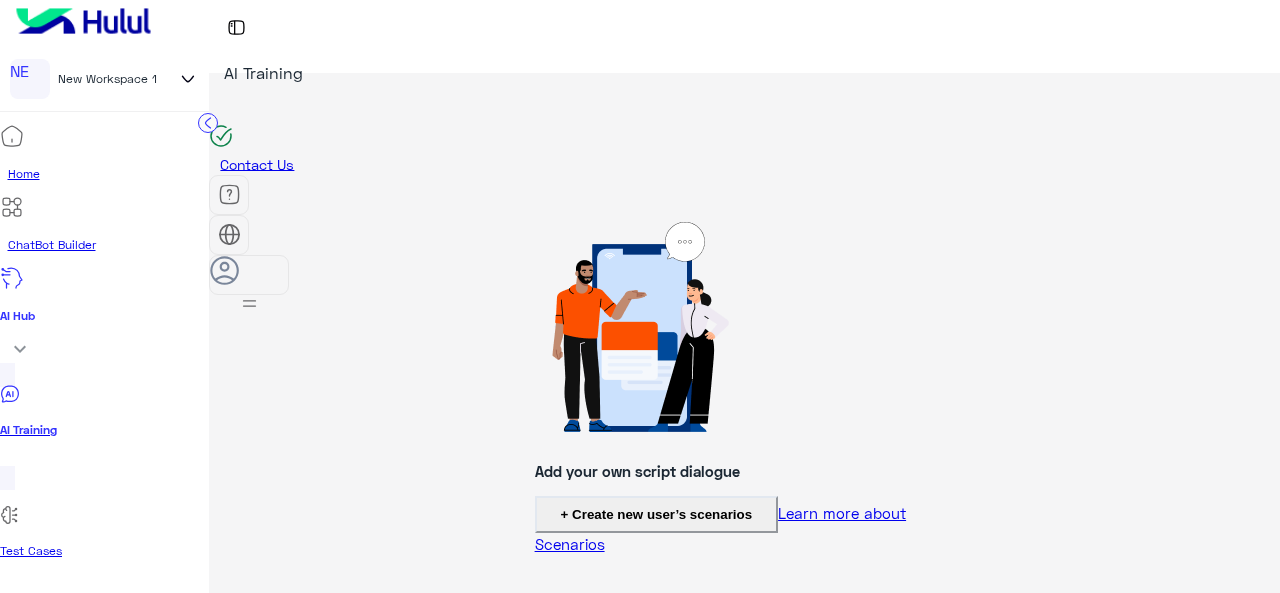 click on "+ Create new user’s scenarios" at bounding box center [657, 514] 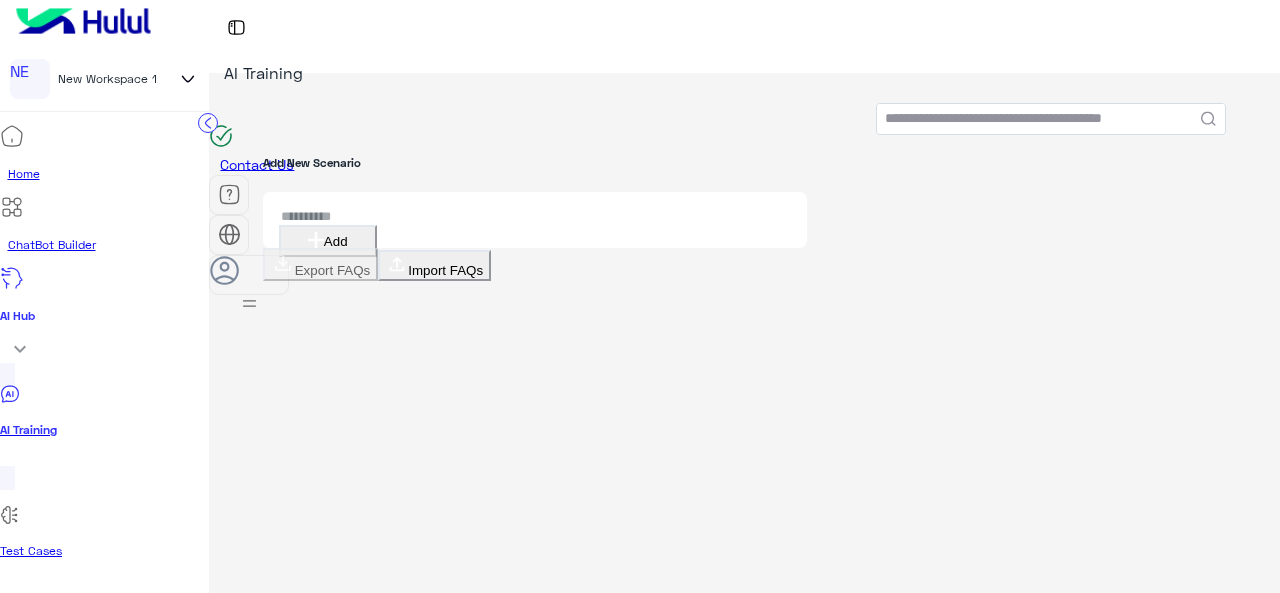 click at bounding box center (348, 217) 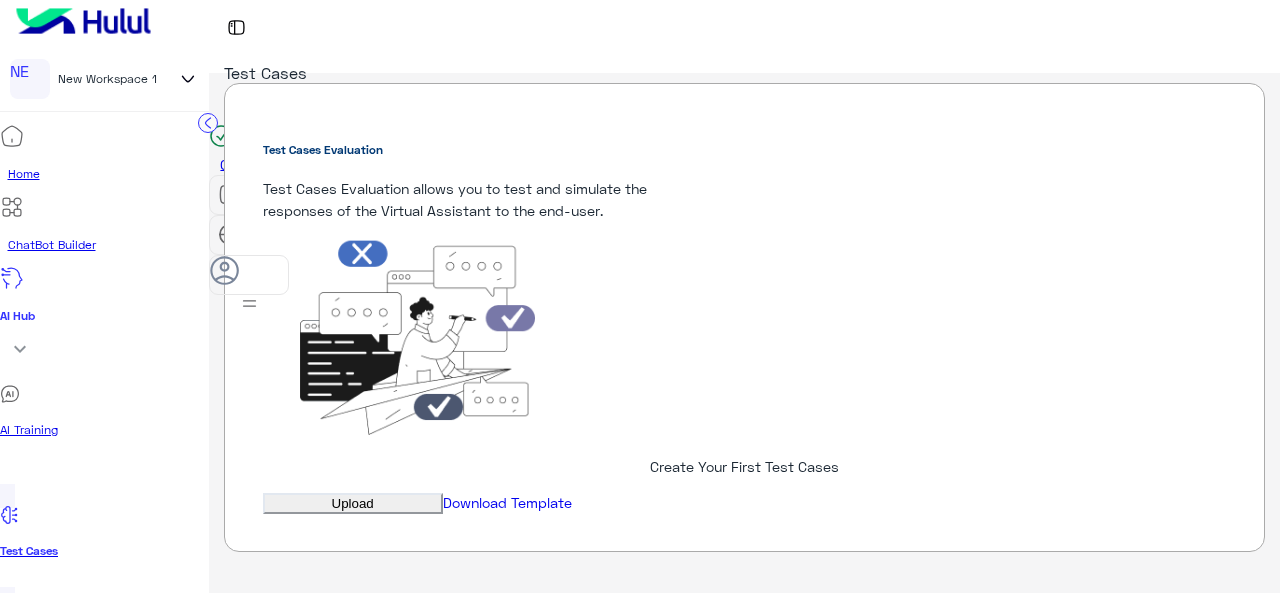 scroll, scrollTop: 0, scrollLeft: 0, axis: both 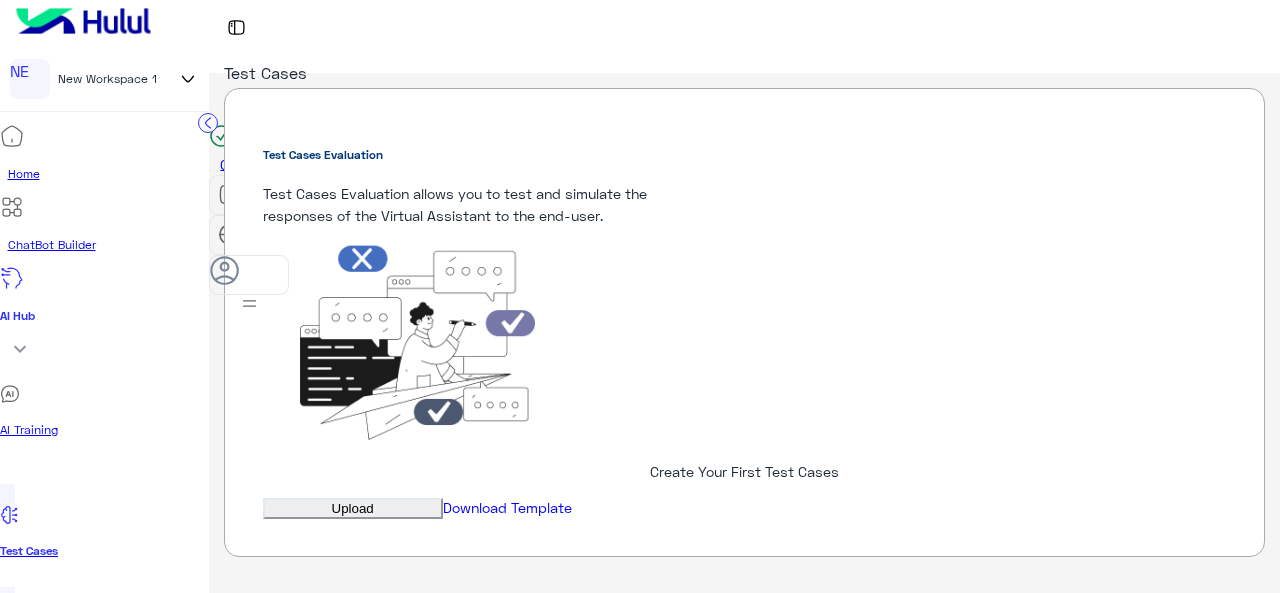click on "AI Knowledge" at bounding box center (104, 672) 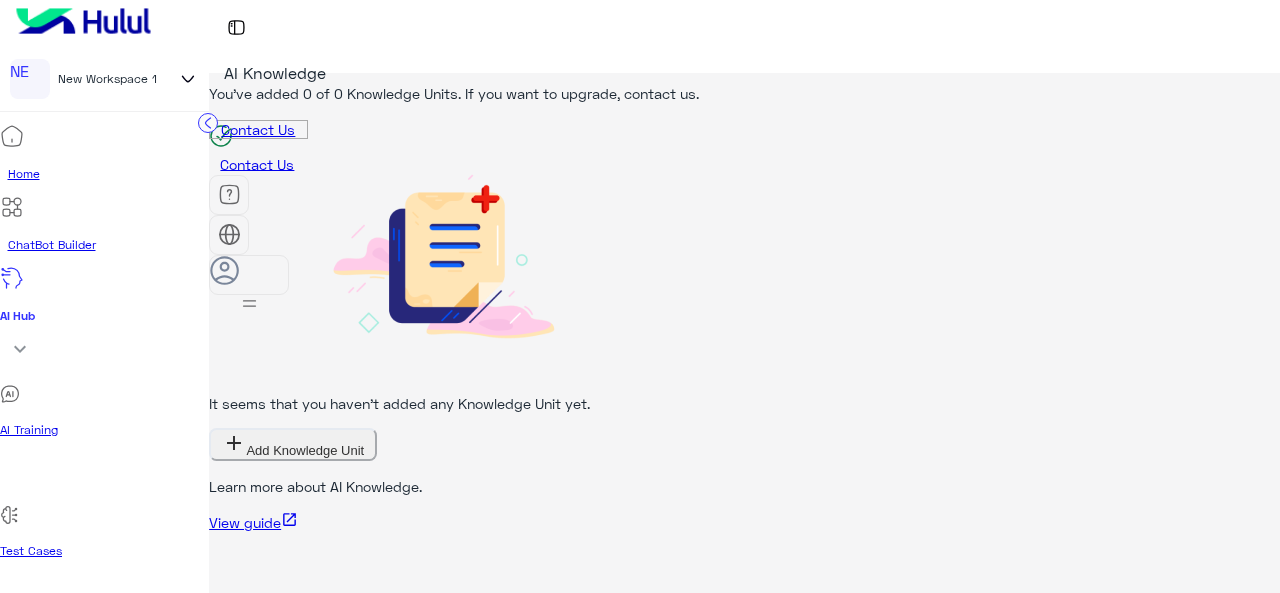 scroll, scrollTop: 0, scrollLeft: 0, axis: both 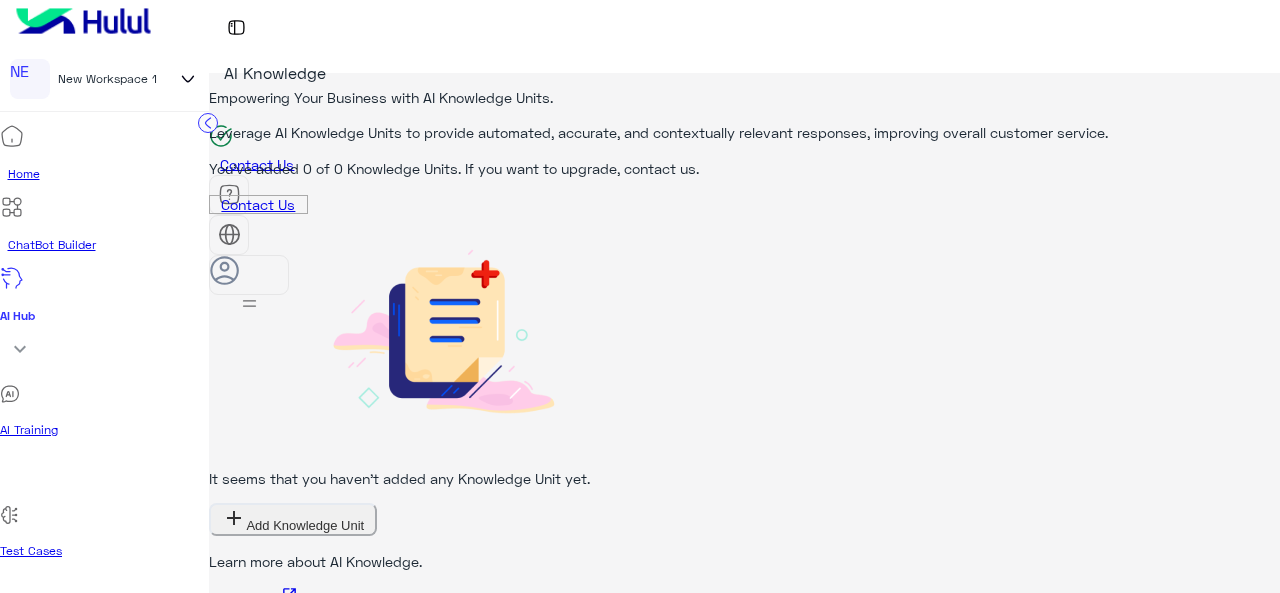 click on "AI Knowledge Assistant" at bounding box center (104, 793) 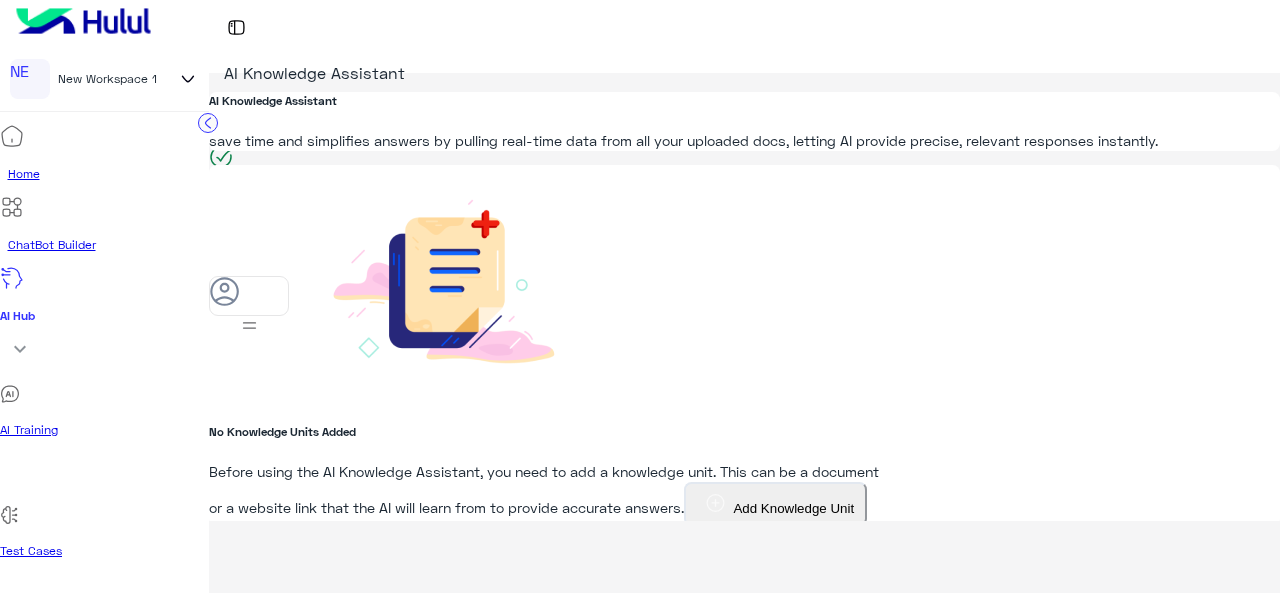 scroll, scrollTop: 0, scrollLeft: 0, axis: both 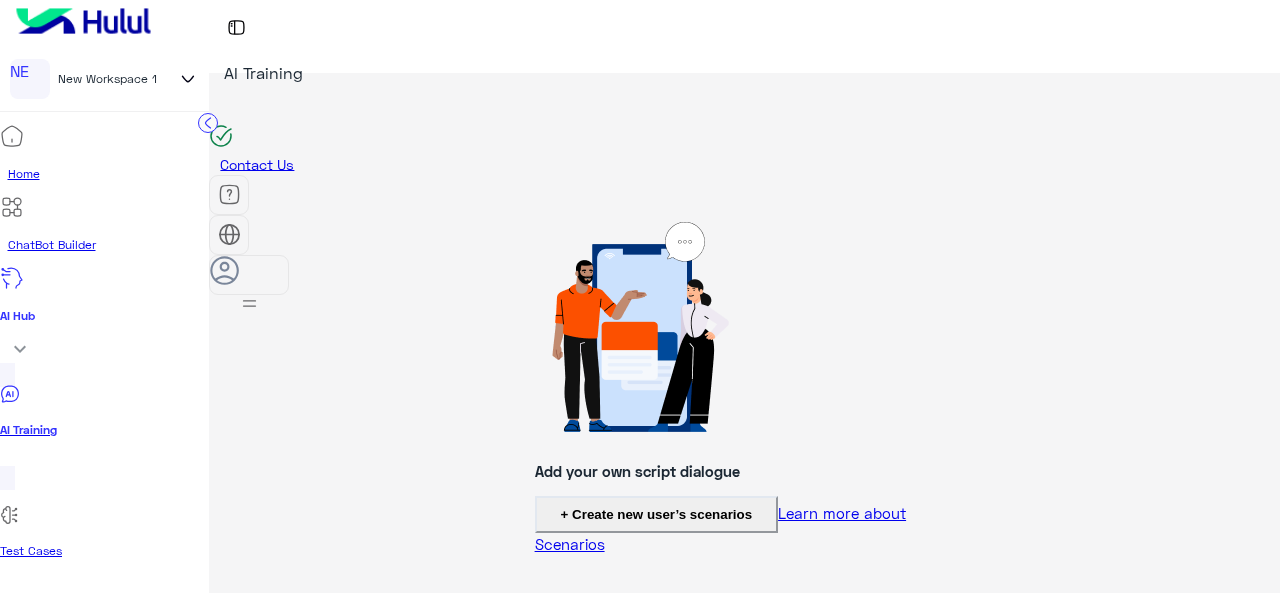 click on "AI Hub  expand_more" at bounding box center (104, 316) 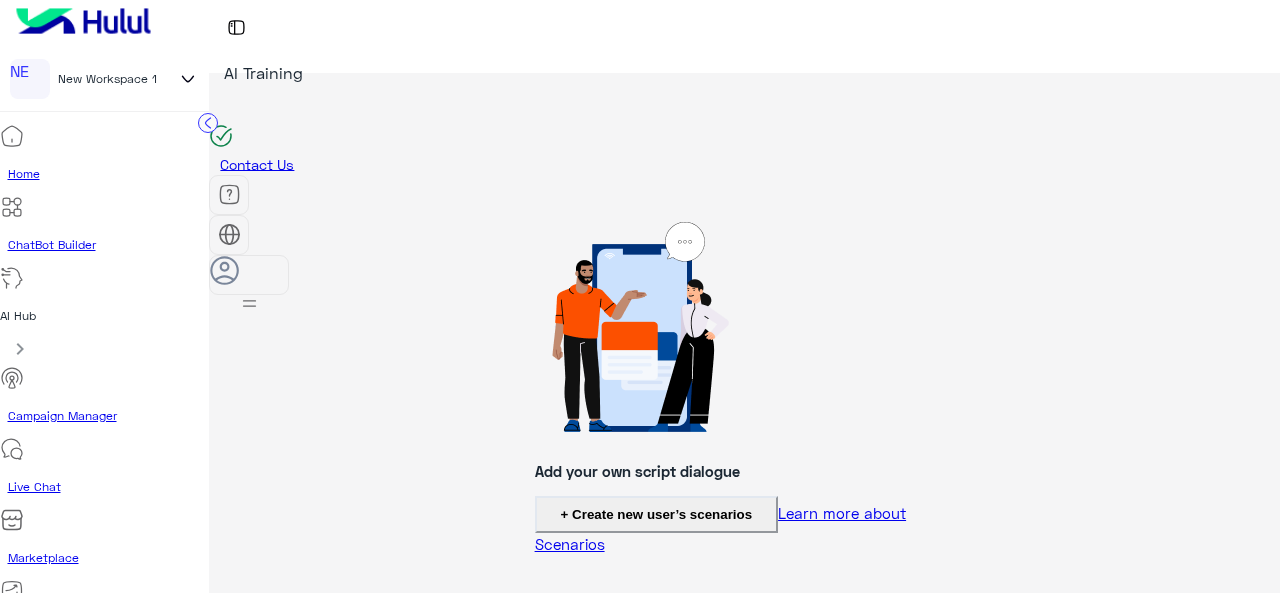 click on "ChatBot Builder" at bounding box center (109, 245) 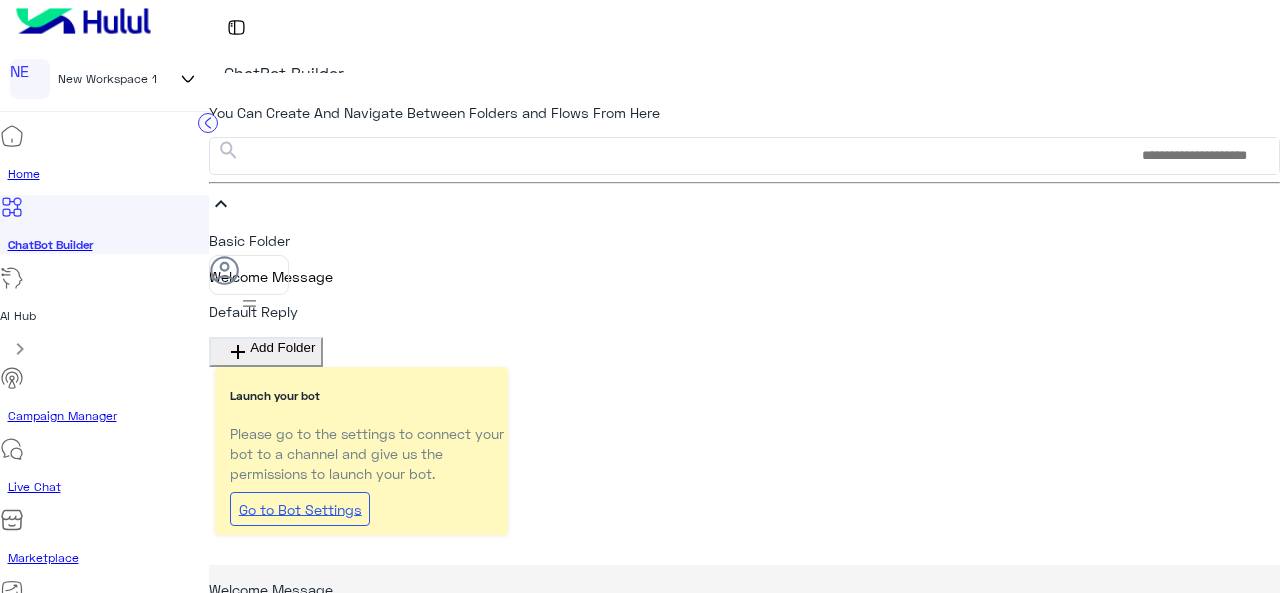scroll, scrollTop: 0, scrollLeft: 0, axis: both 